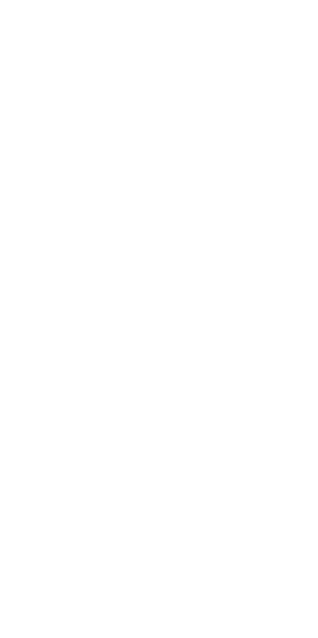scroll, scrollTop: 0, scrollLeft: 0, axis: both 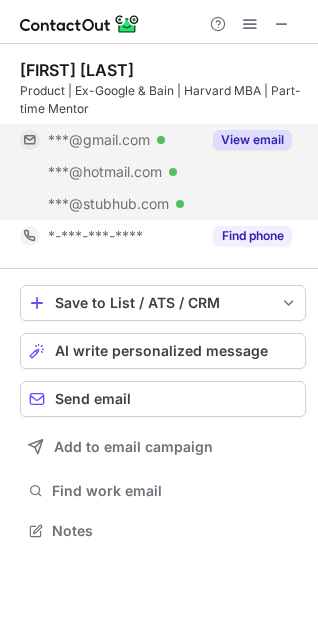 click on "View email" at bounding box center [246, 140] 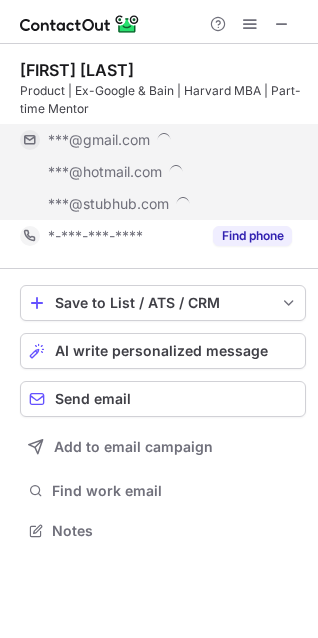 scroll, scrollTop: 10, scrollLeft: 10, axis: both 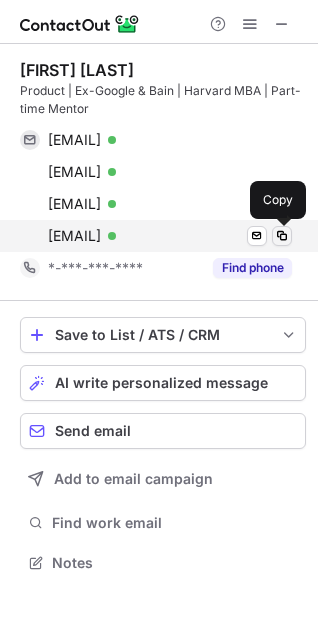 click at bounding box center (282, 236) 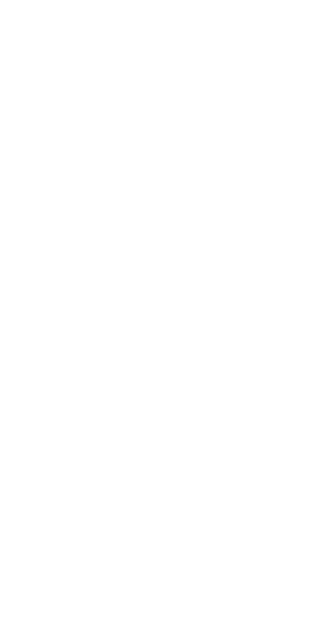 scroll, scrollTop: 0, scrollLeft: 0, axis: both 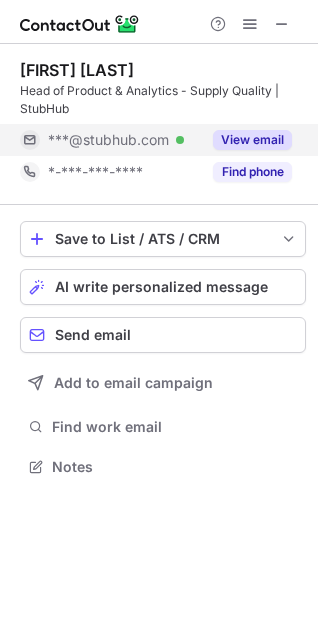 click on "View email" at bounding box center (252, 140) 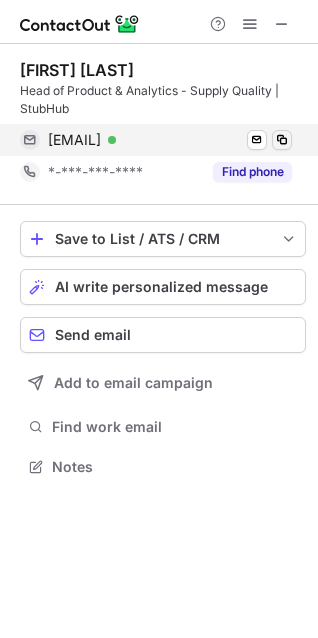 click at bounding box center (282, 140) 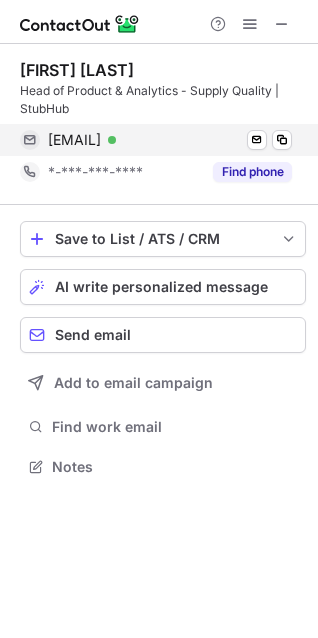 drag, startPoint x: 240, startPoint y: 144, endPoint x: 133, endPoint y: 146, distance: 107.01869 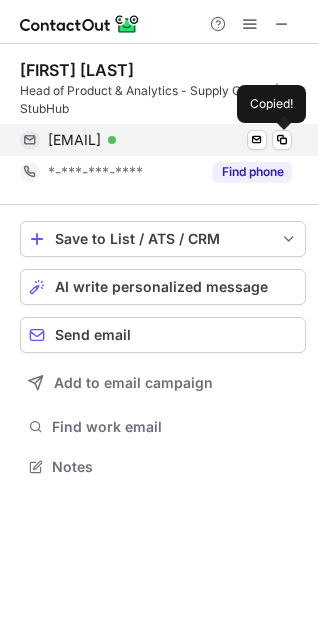 copy on "@stubhub.com" 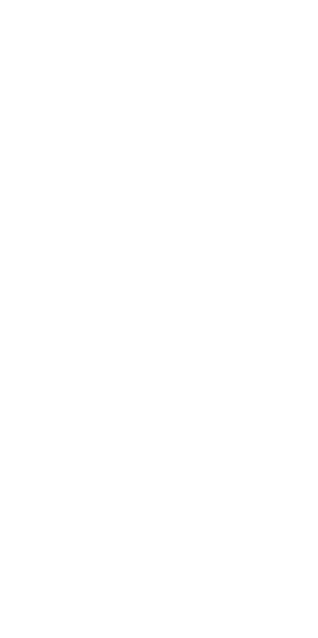 scroll, scrollTop: 0, scrollLeft: 0, axis: both 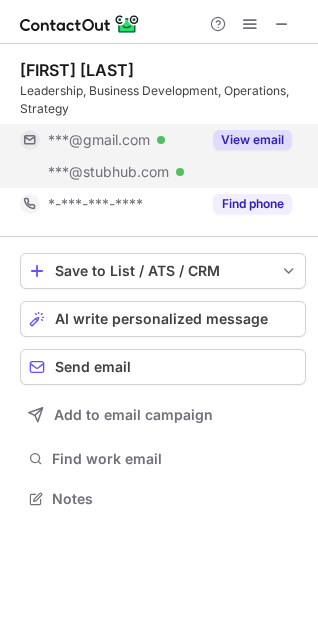 click on "View email" at bounding box center (252, 140) 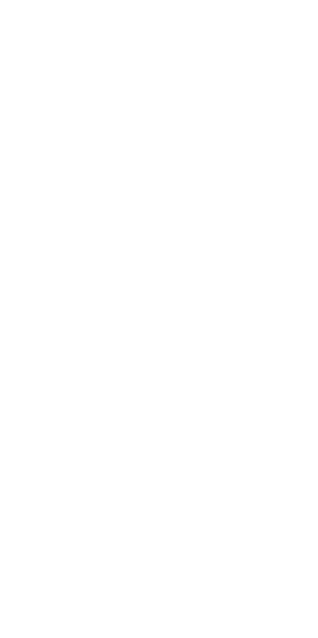 scroll, scrollTop: 0, scrollLeft: 0, axis: both 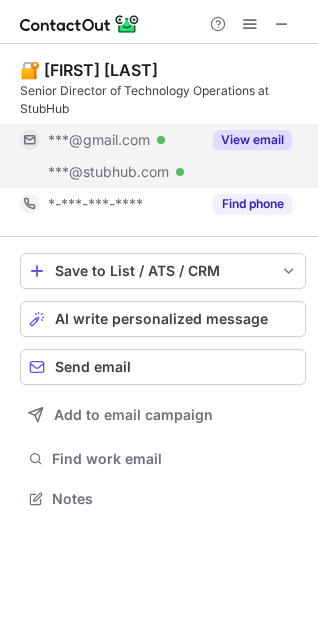 click on "View email" at bounding box center (252, 140) 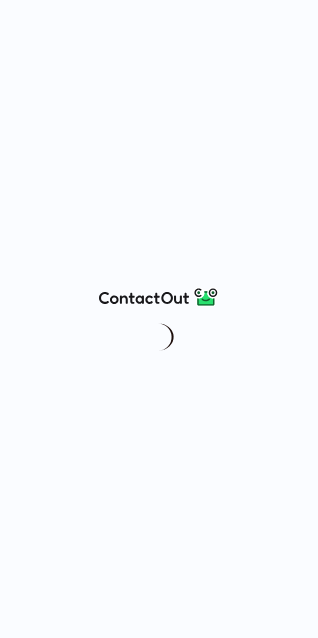 scroll, scrollTop: 0, scrollLeft: 0, axis: both 